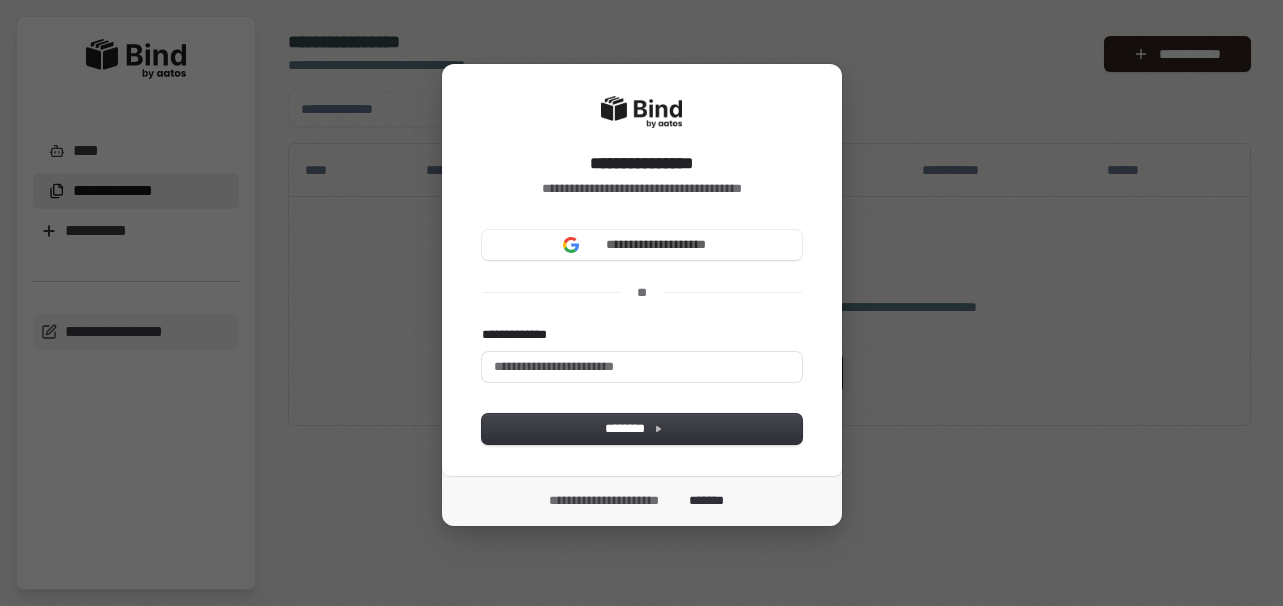 scroll, scrollTop: 0, scrollLeft: 0, axis: both 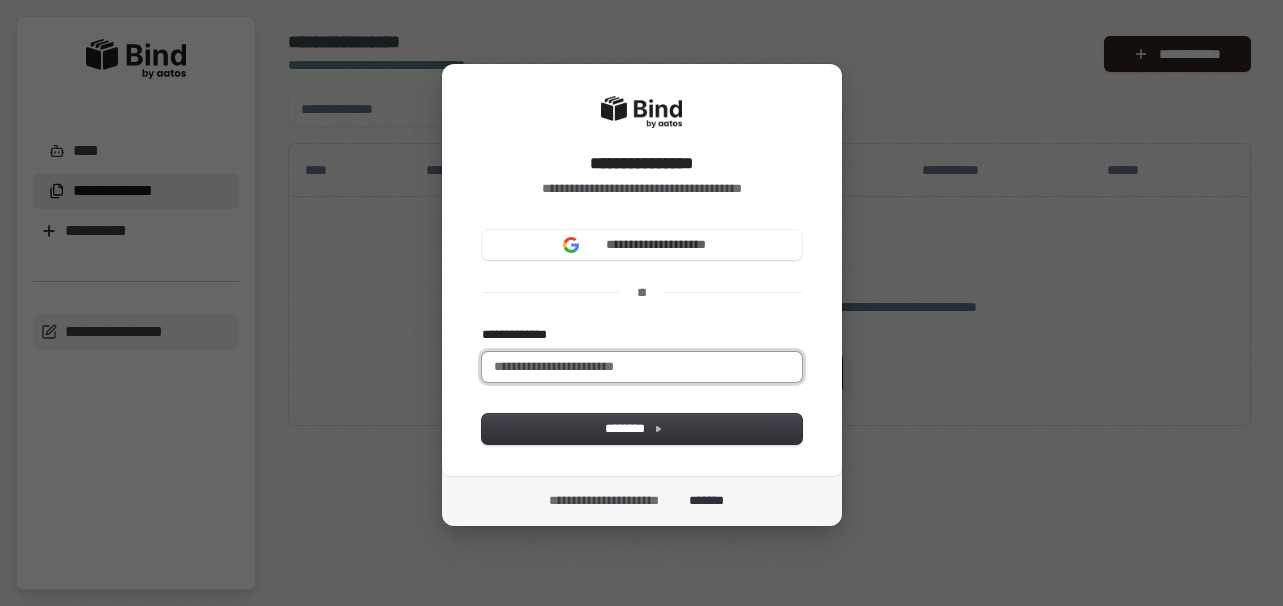 click on "**********" at bounding box center [642, 367] 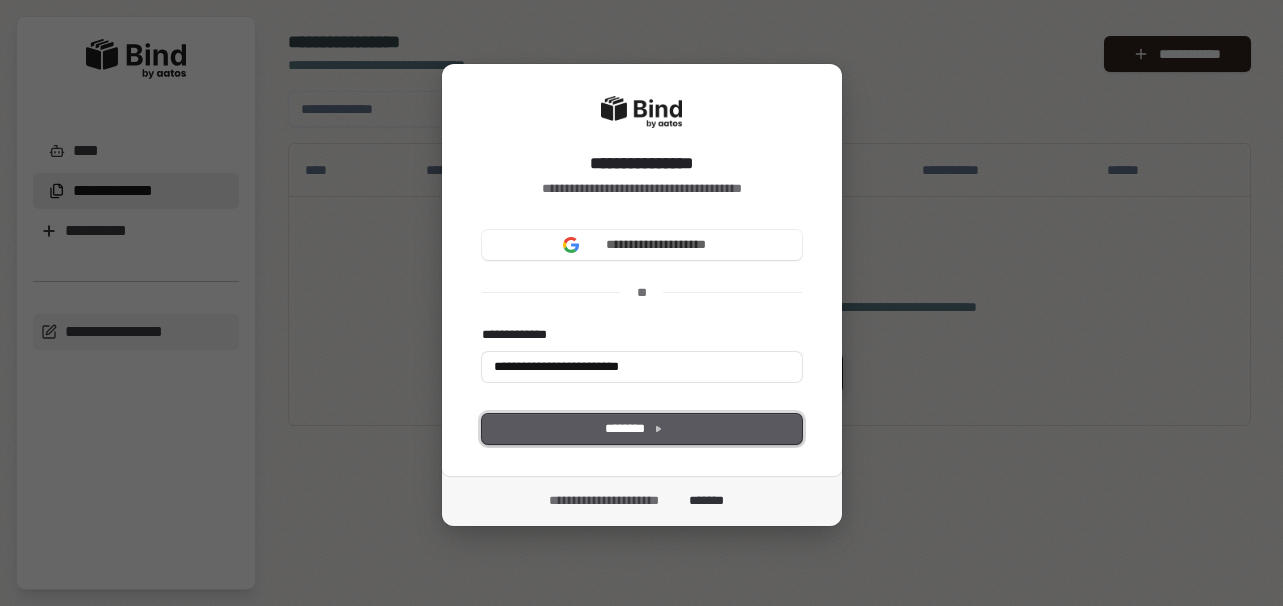 click on "********" at bounding box center (641, 429) 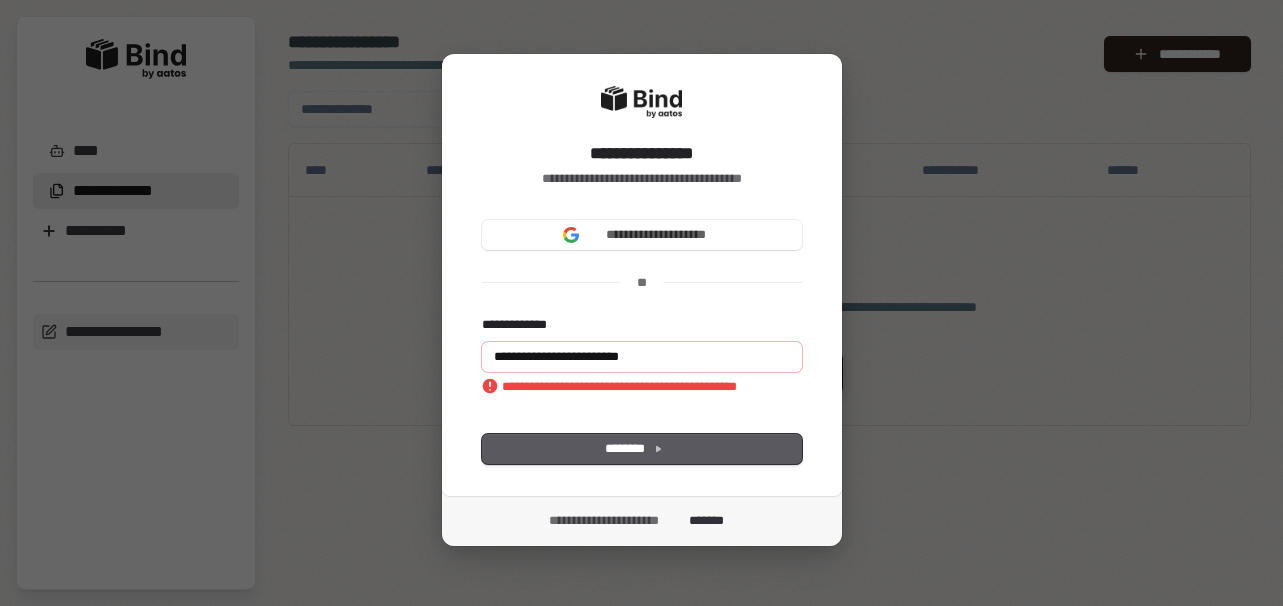 scroll, scrollTop: 14, scrollLeft: 0, axis: vertical 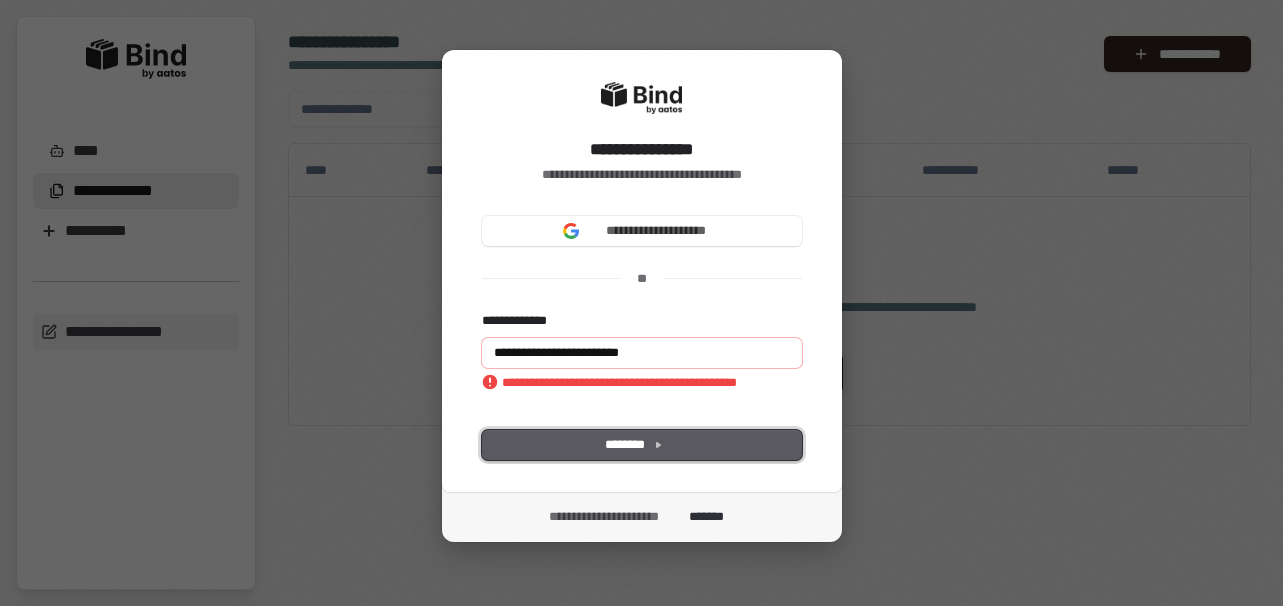 click on "********" at bounding box center [641, 445] 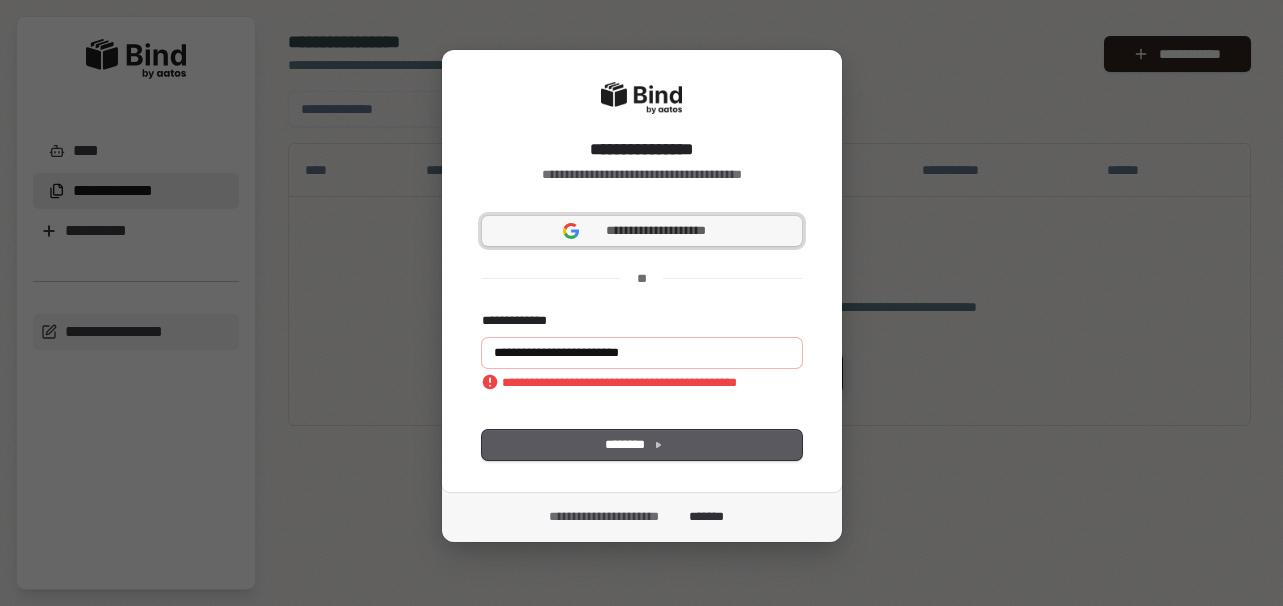 click on "**********" at bounding box center (655, 231) 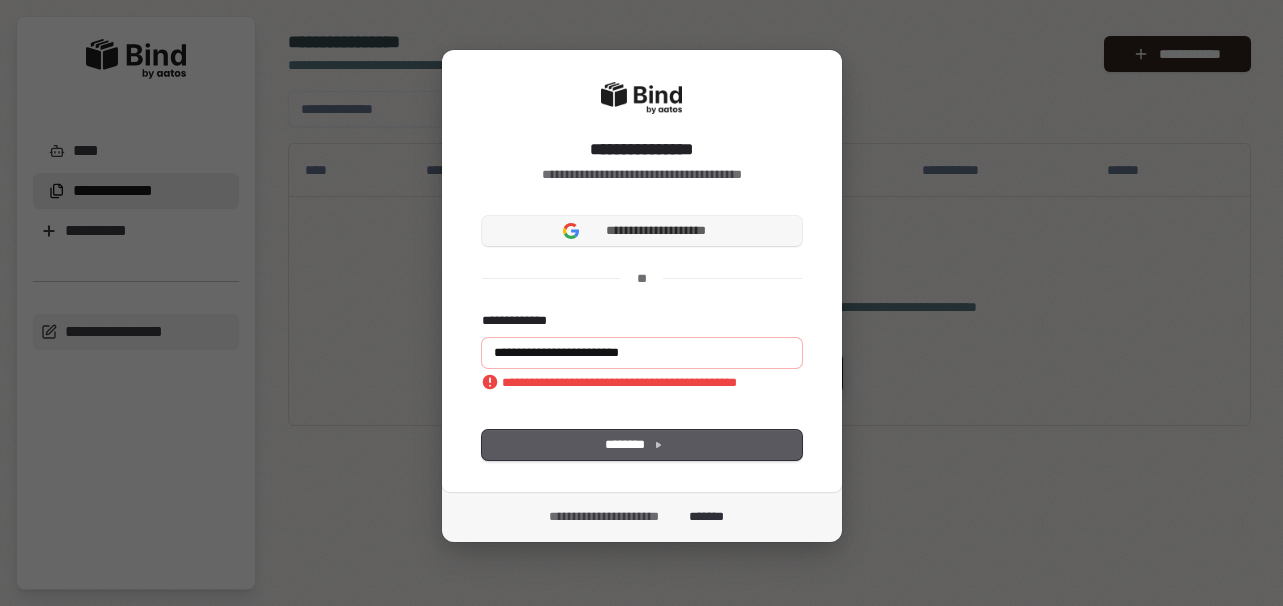 type on "**********" 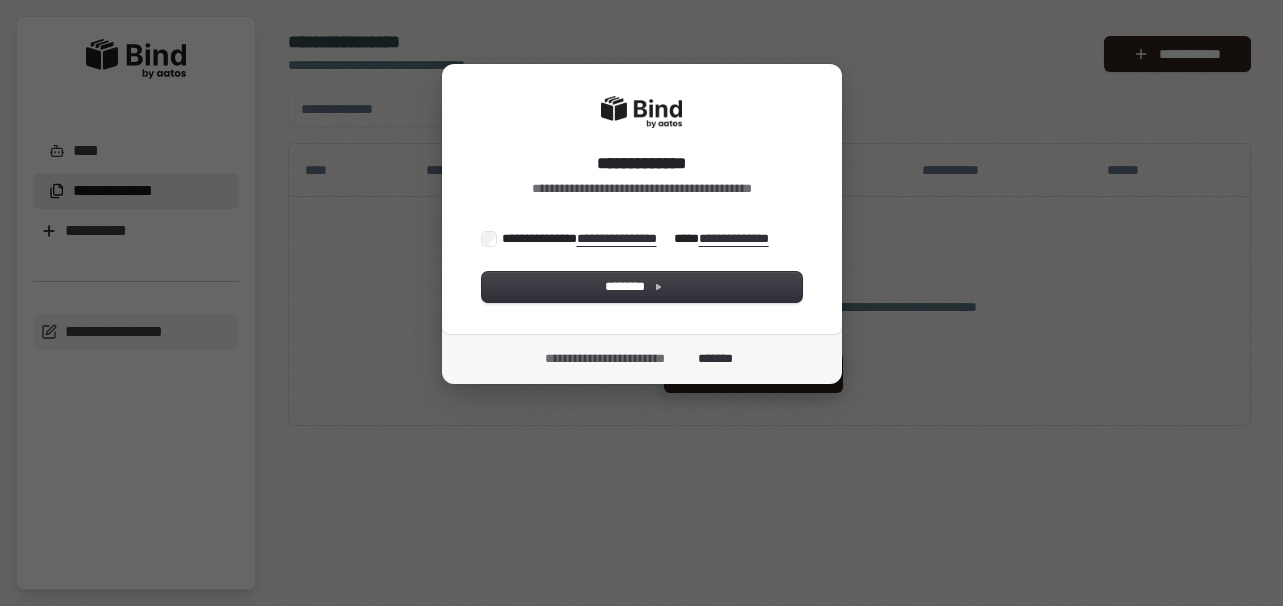 scroll, scrollTop: 0, scrollLeft: 0, axis: both 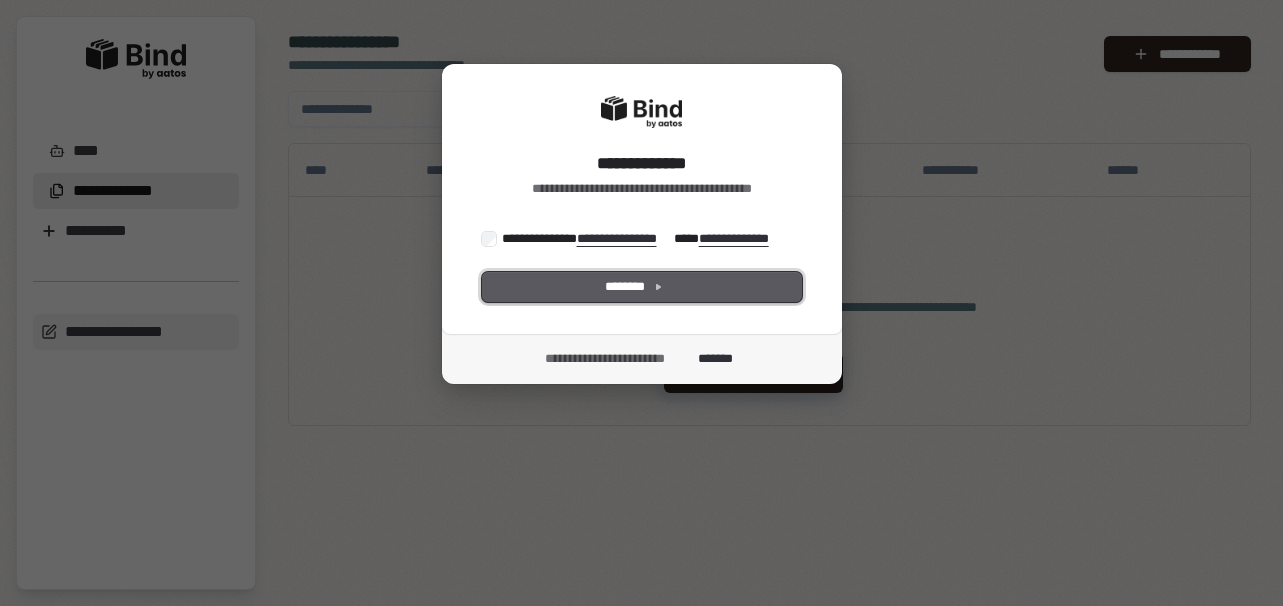 click on "********" at bounding box center (642, 287) 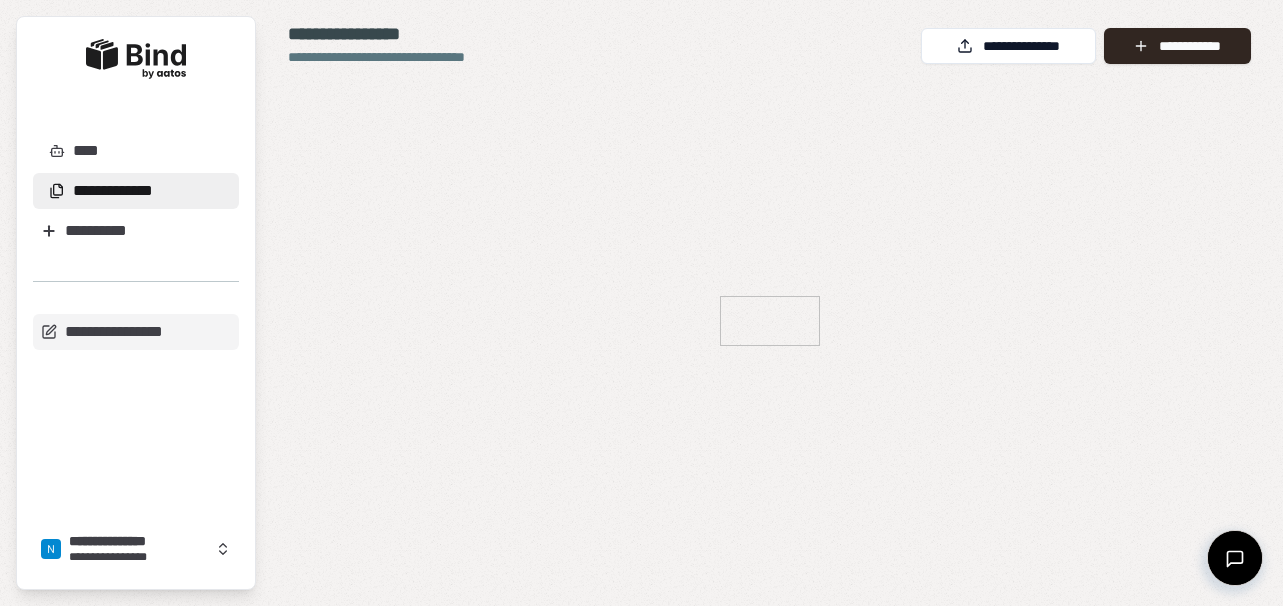 scroll, scrollTop: 0, scrollLeft: 0, axis: both 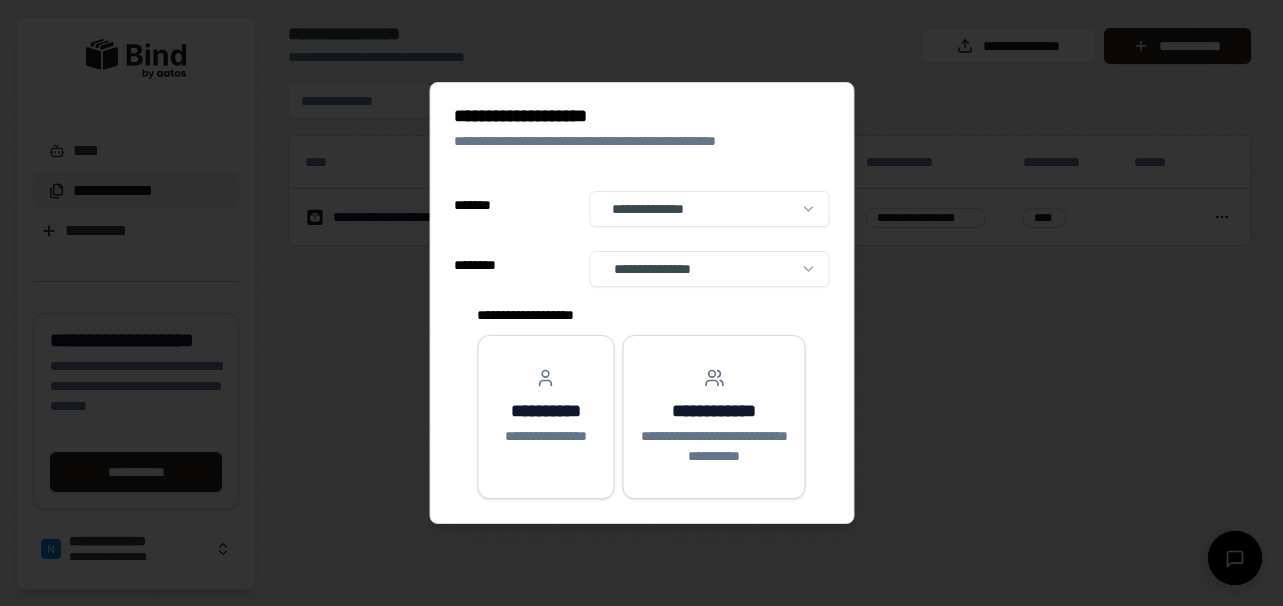 select on "**" 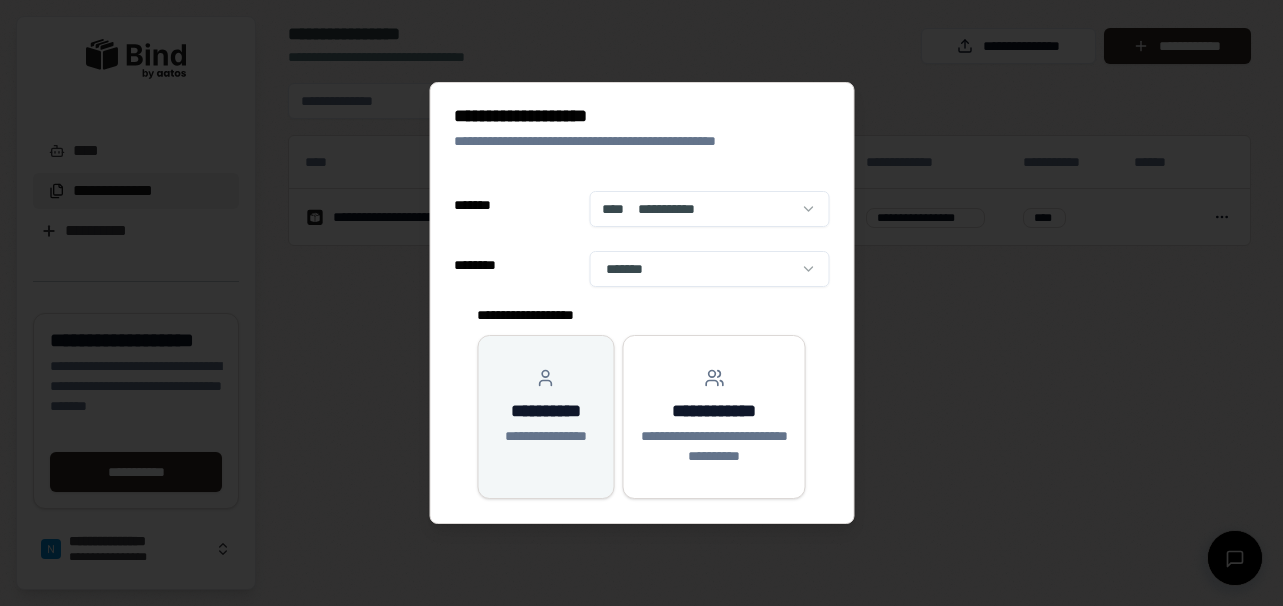 click on "**********" at bounding box center (545, 407) 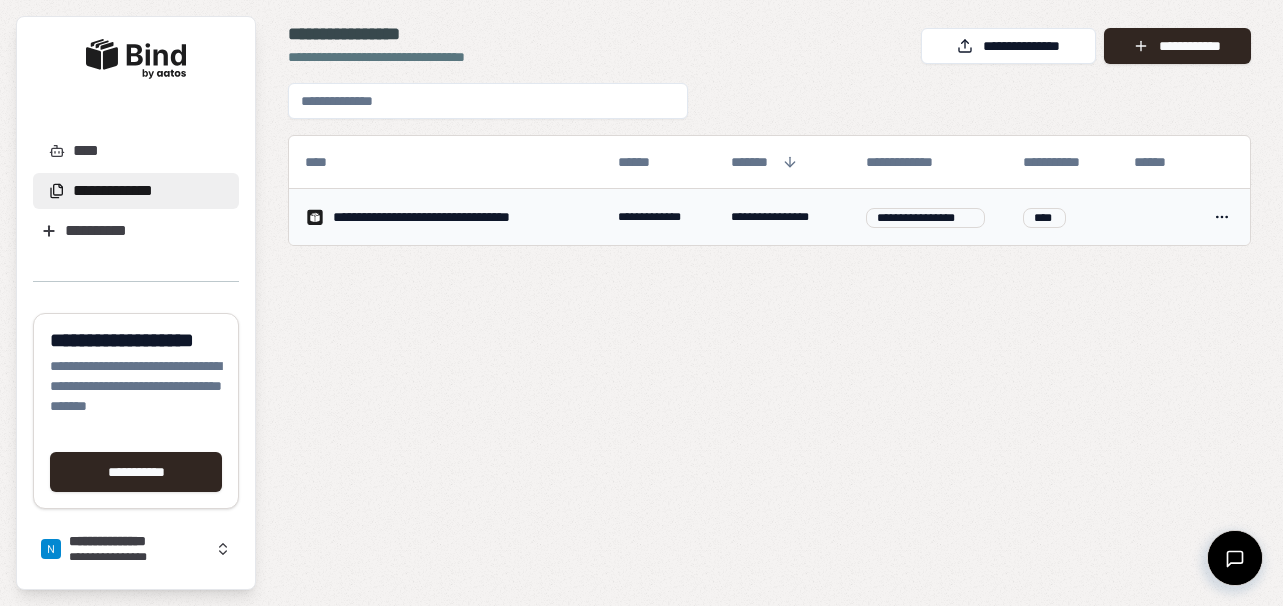 click on "**********" at bounding box center (453, 217) 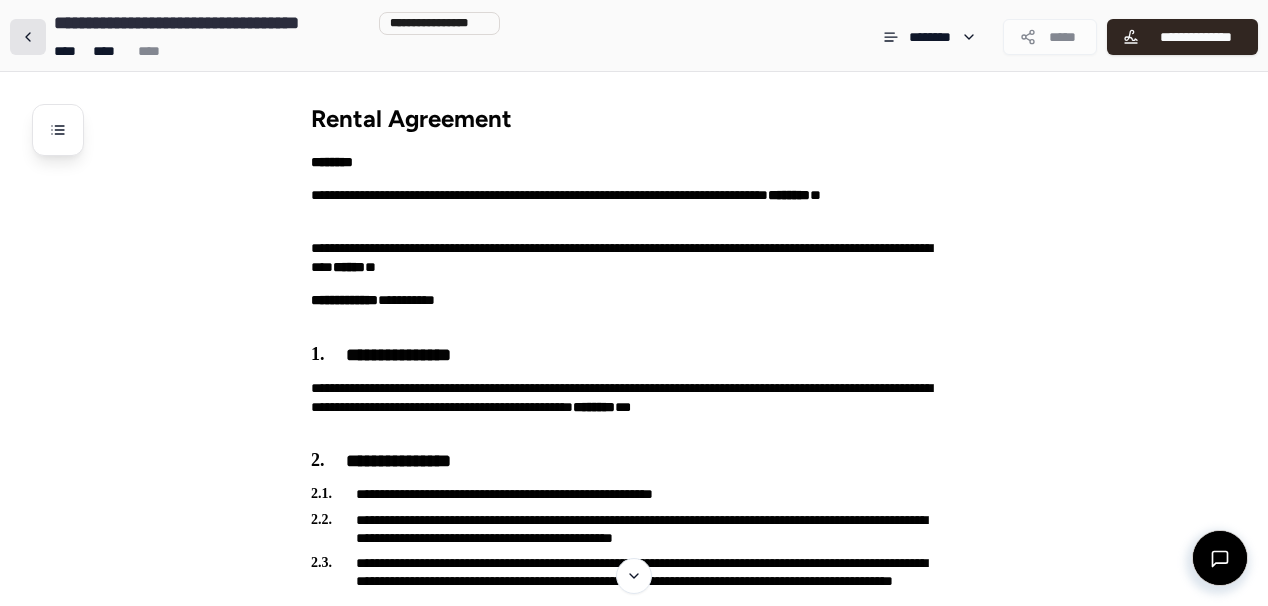 click at bounding box center (28, 37) 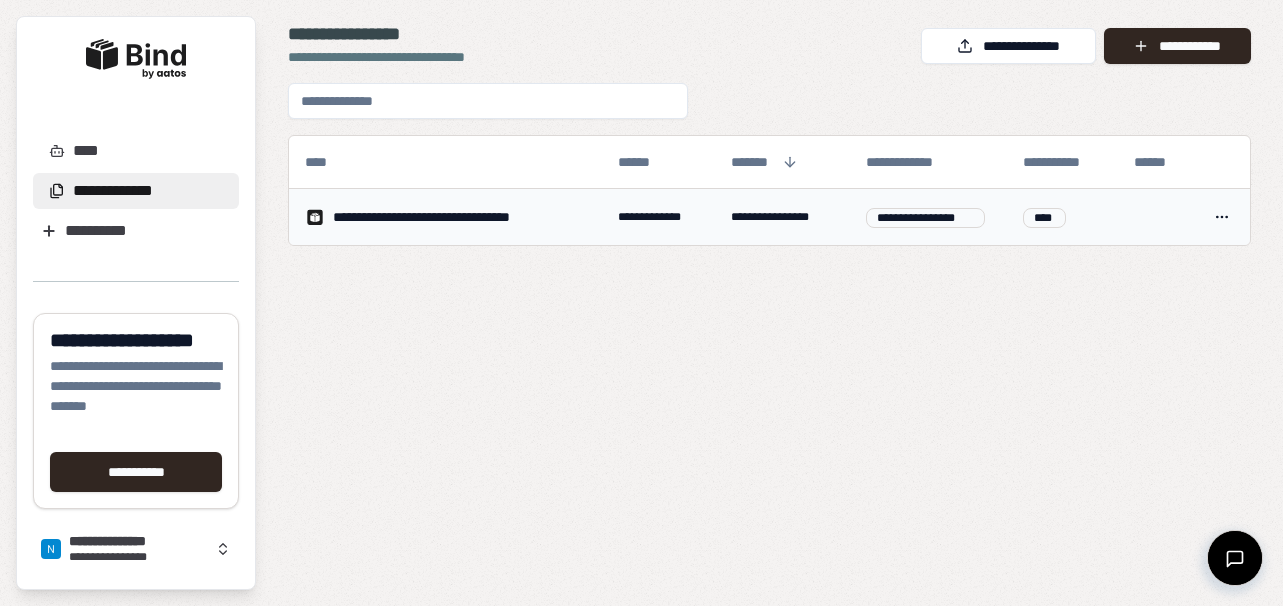 click on "**********" at bounding box center (453, 217) 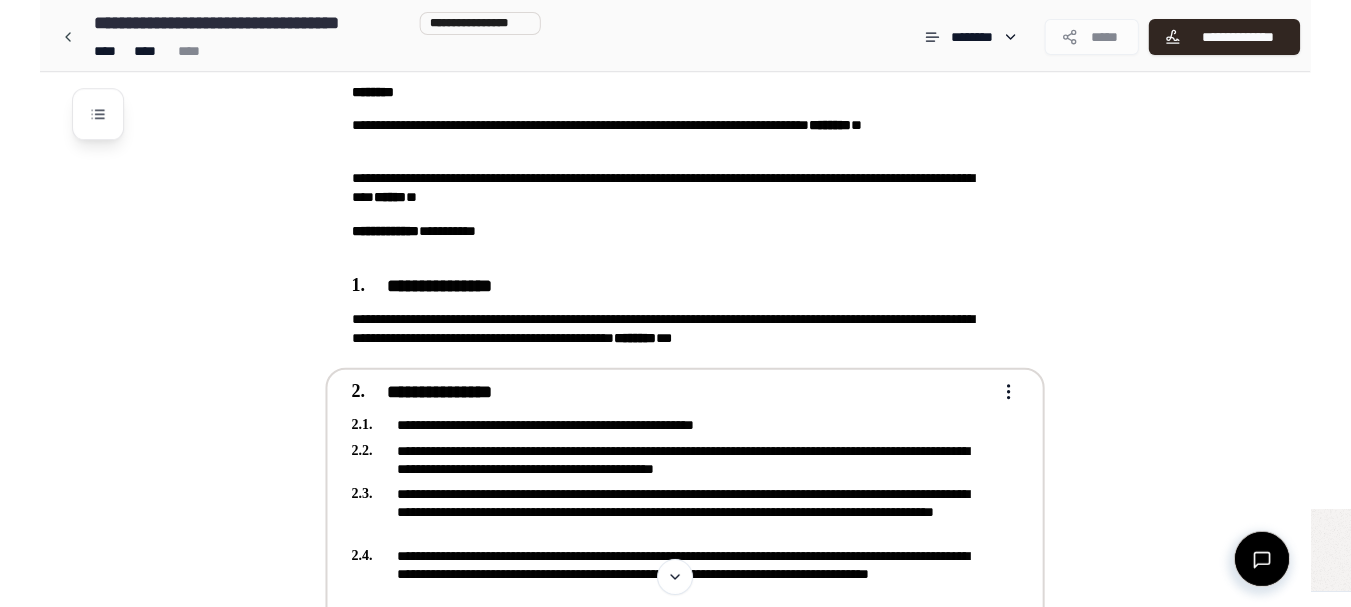 scroll, scrollTop: 0, scrollLeft: 0, axis: both 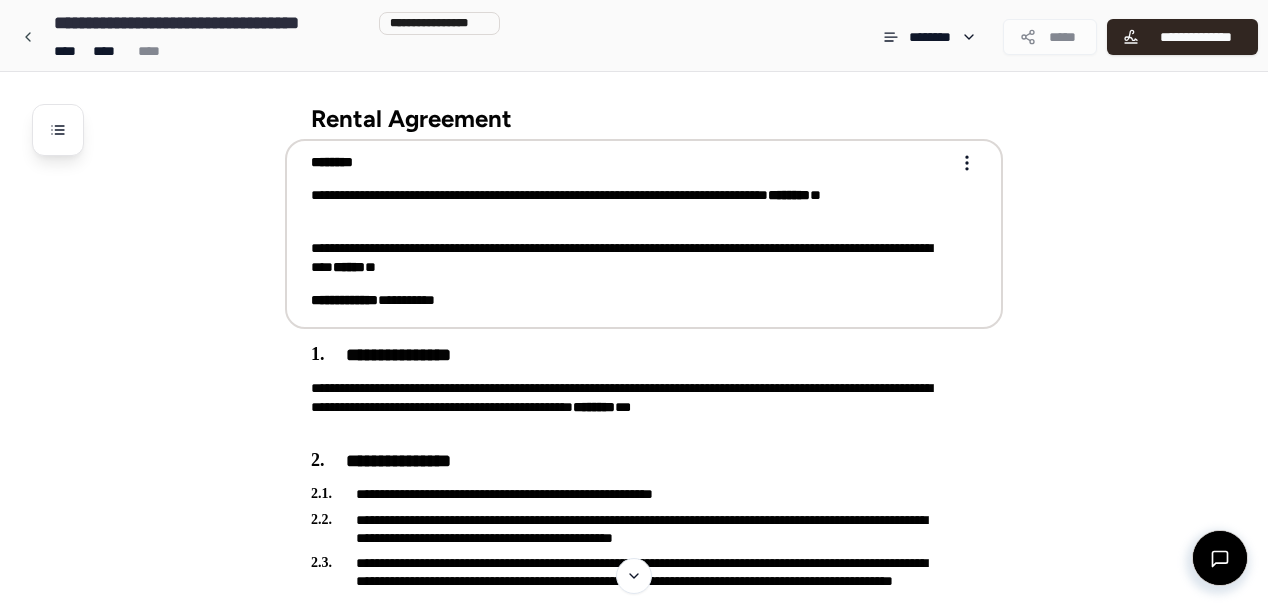 click on "*****" at bounding box center (1050, 37) 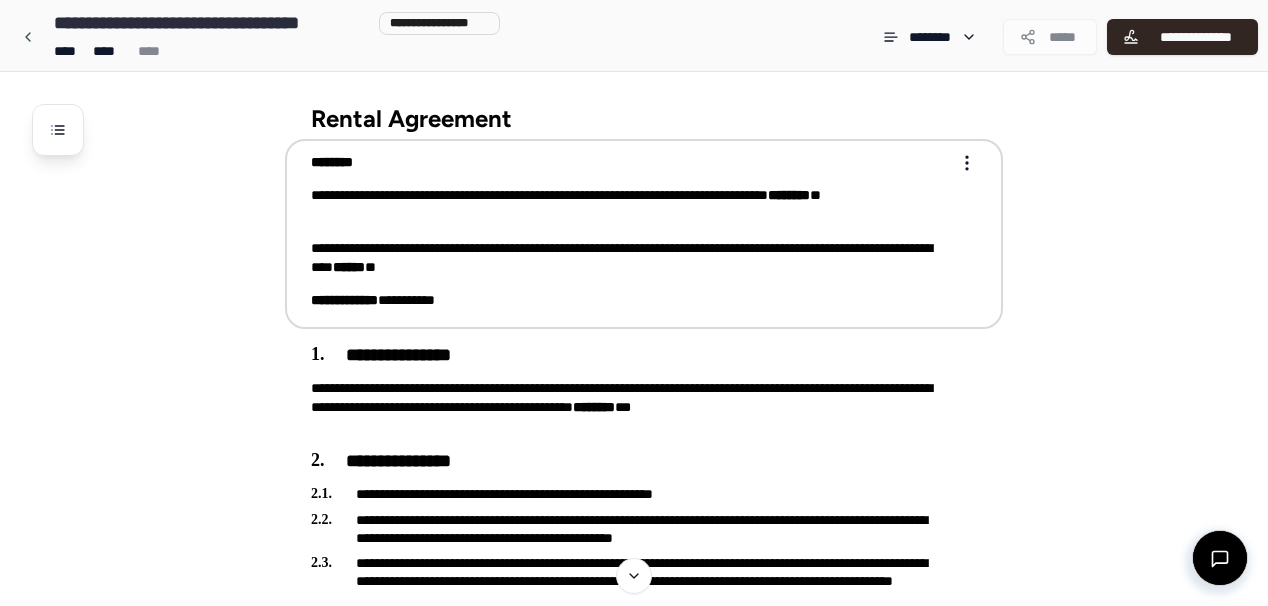 click on "*****" at bounding box center [1050, 37] 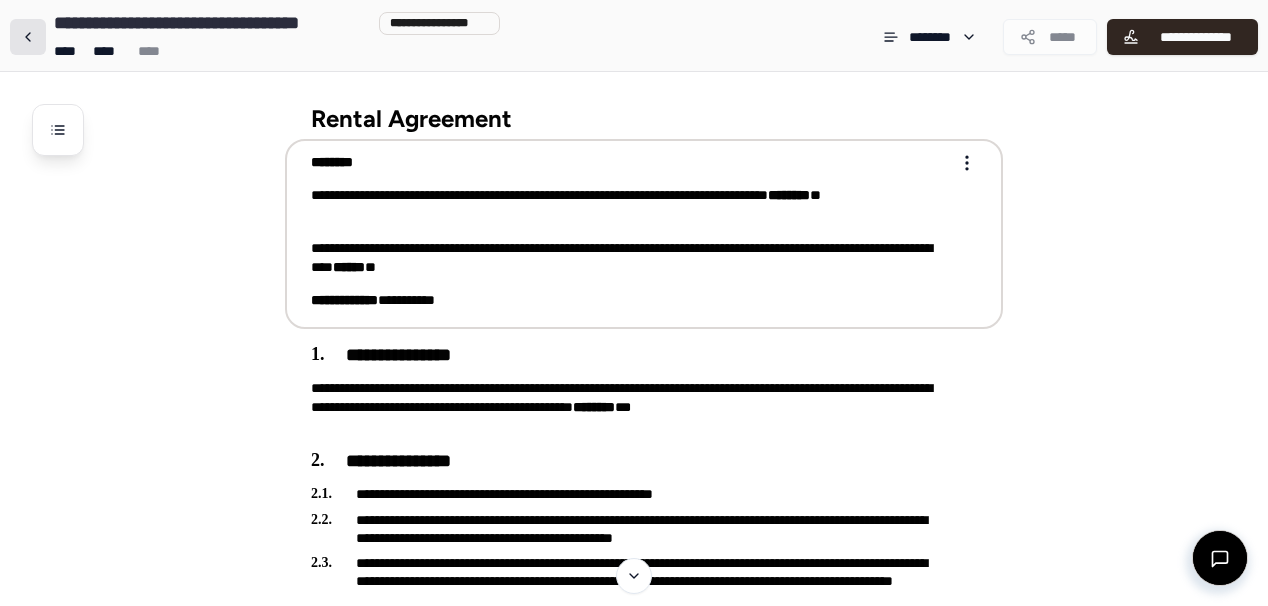 click at bounding box center (28, 37) 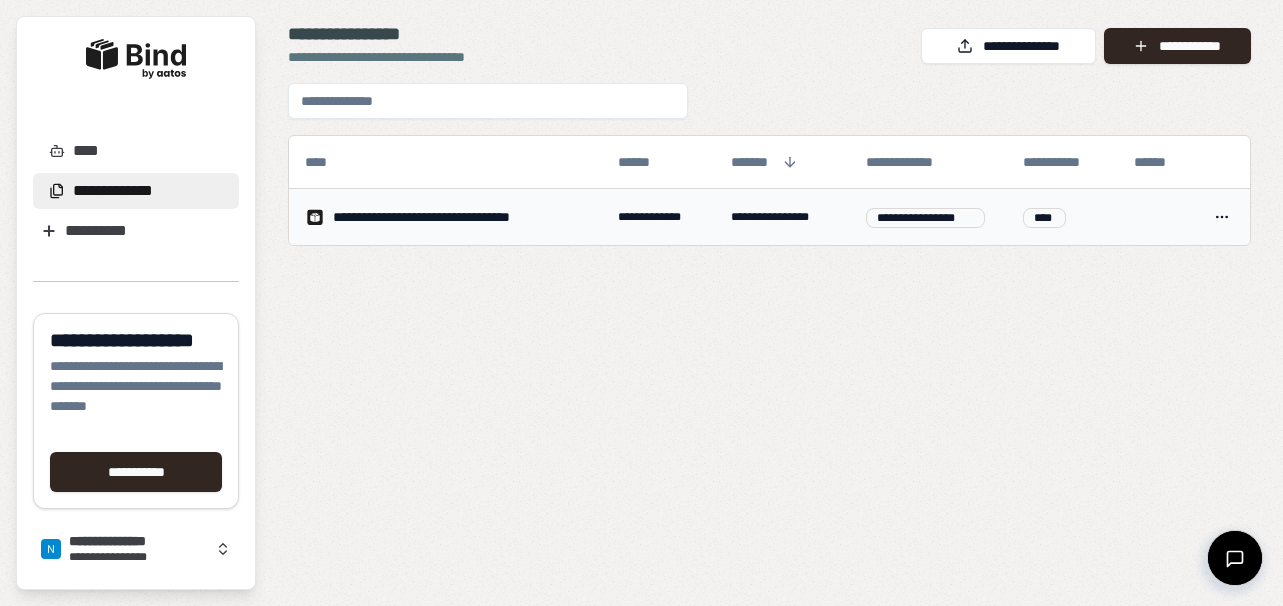 click on "[FIRST] [LAST] [STREET] [CITY] [STATE] [POSTAL_CODE] [COUNTRY] [PHONE] [EMAIL] [SSN] [LICENSE_NUMBER] [CREDIT_CARD] [DATE] [AGE]" at bounding box center [641, 303] 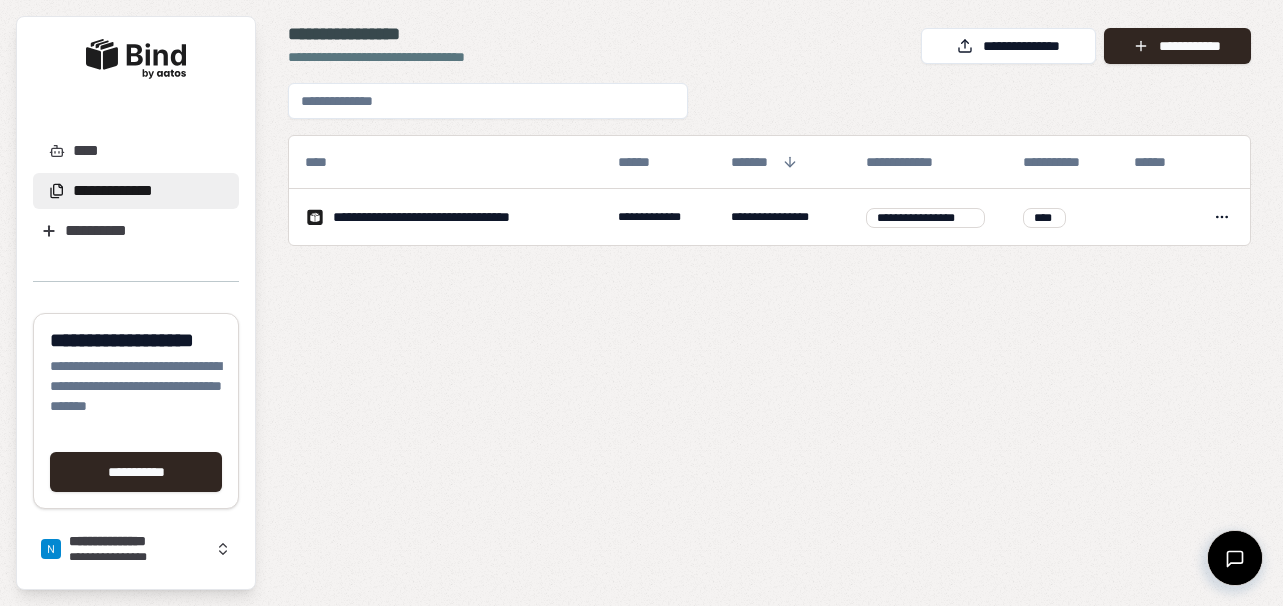 click on "[FIRST] [LAST] [STREET] [CITY] [STATE] [POSTAL_CODE] [COUNTRY] [PHONE] [EMAIL] [SSN] [LICENSE_NUMBER] [CREDIT_CARD] [DATE] [AGE]" at bounding box center [641, 303] 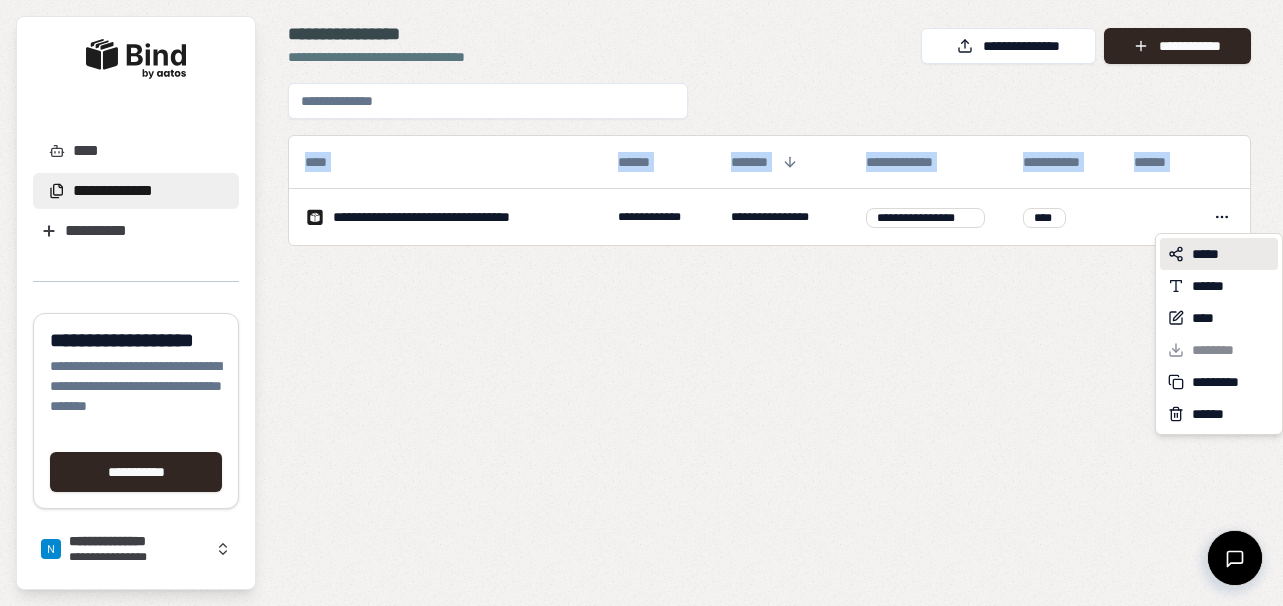 click on "*****" at bounding box center (1210, 254) 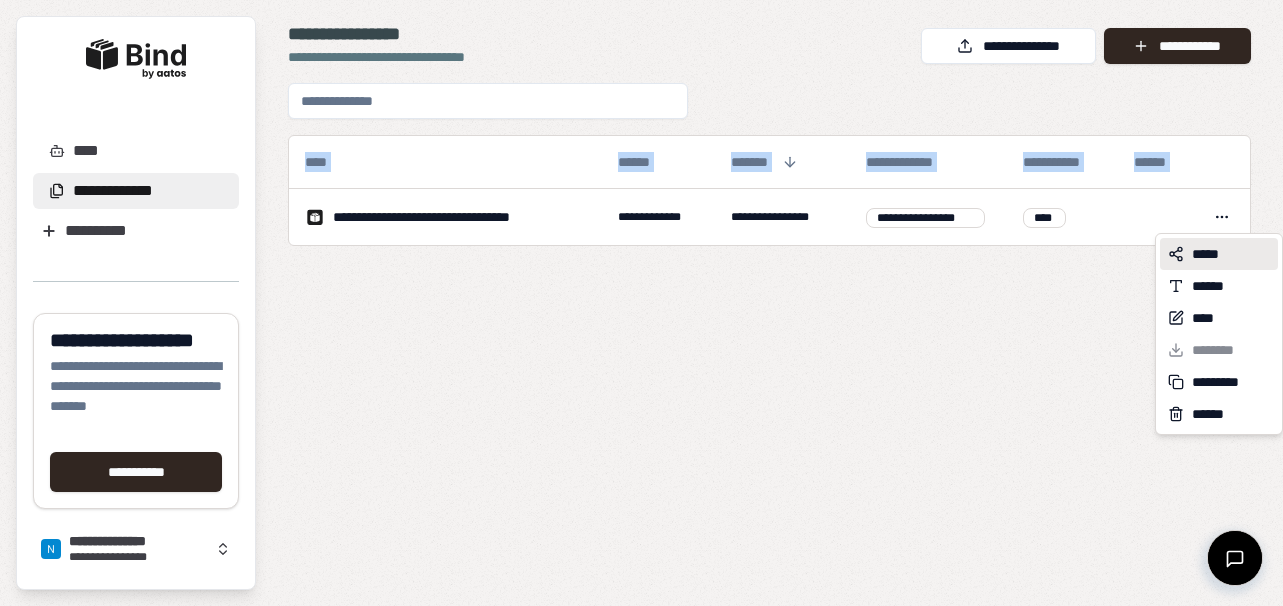 click on "*****" at bounding box center [1210, 254] 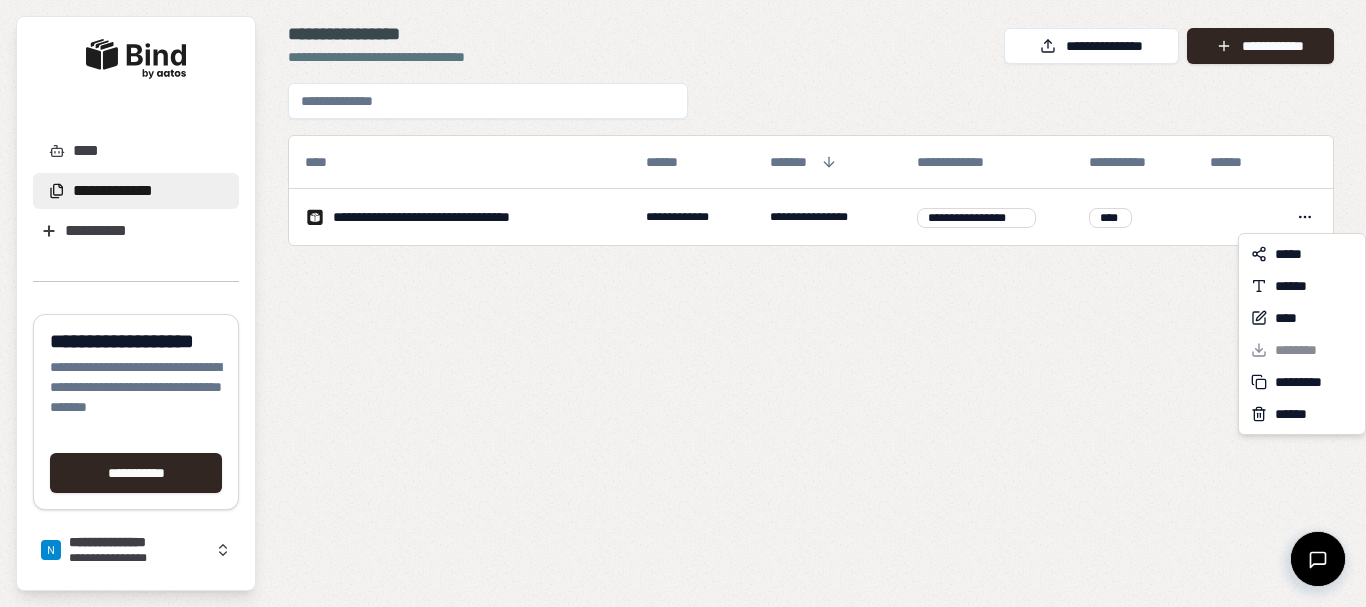 click on "[FIRST] [LAST] [STREET] [CITY] [STATE] [POSTAL_CODE] [COUNTRY] [PHONE] [EMAIL] [SSN] [LICENSE_NUMBER] [CREDIT_CARD] [DATE] [AGE]" at bounding box center (683, 303) 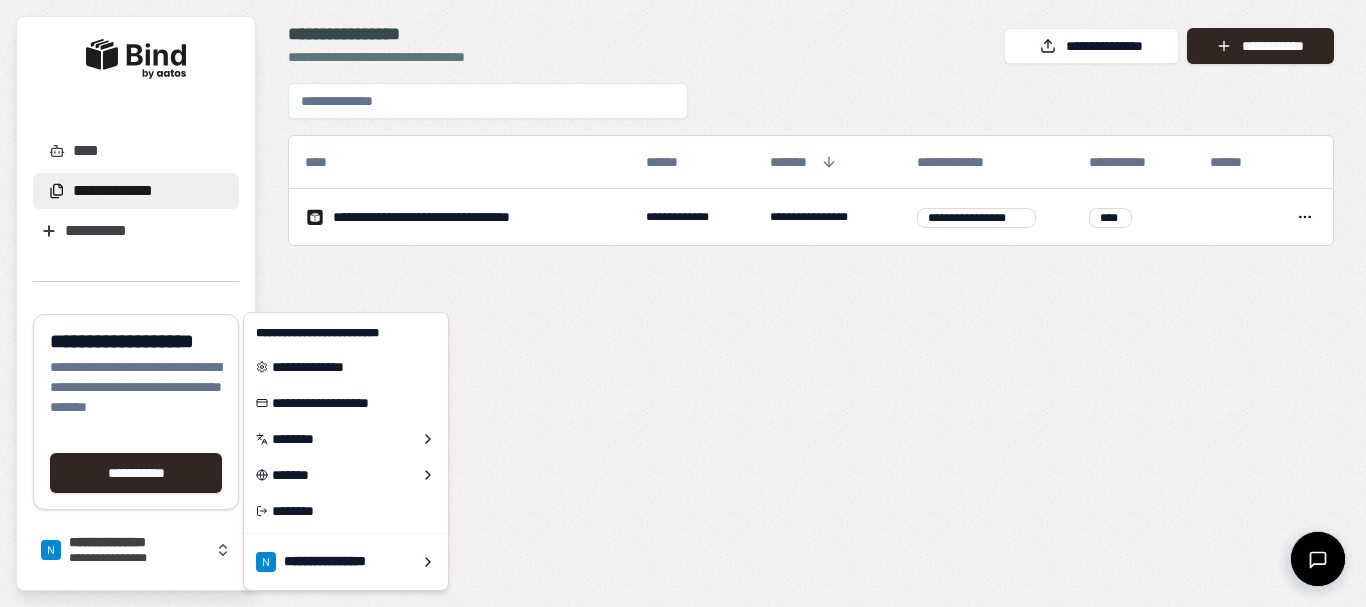 click 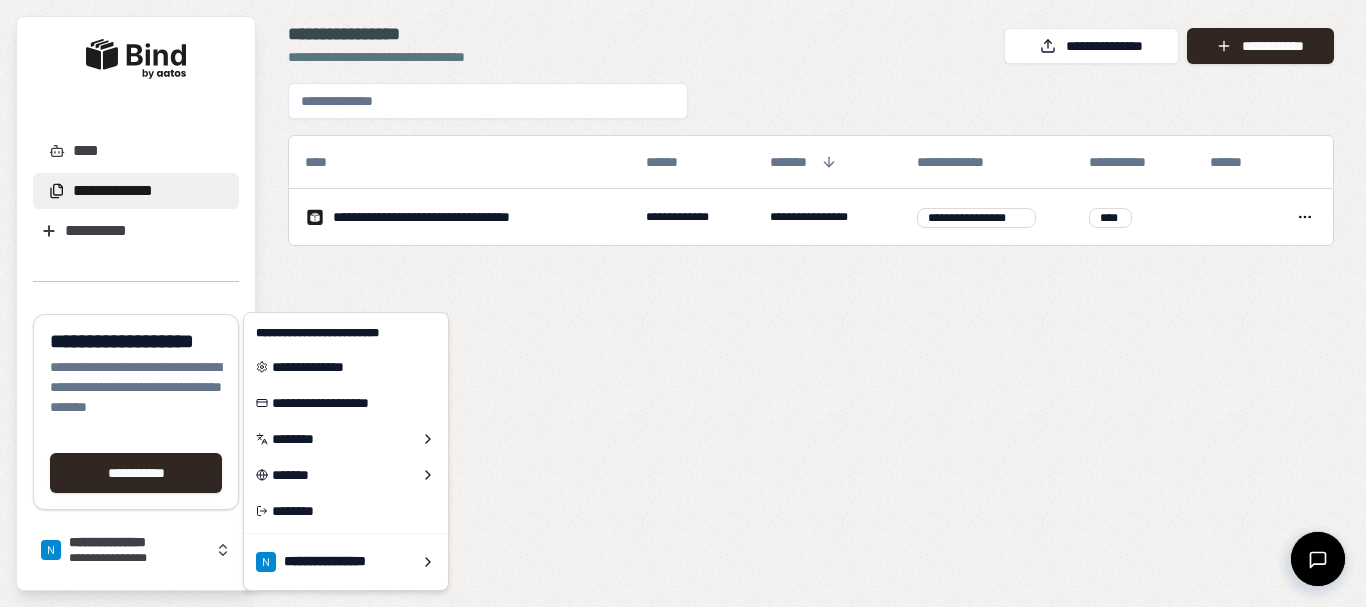 click on "[STREET] [CITY] [STATE] [POSTAL_CODE] [COUNTRY] [PHONE] [EMAIL] [SSN] [LICENSE_NUMBER] [CREDIT_CARD] [DATE] [AGE]" at bounding box center [811, 329] 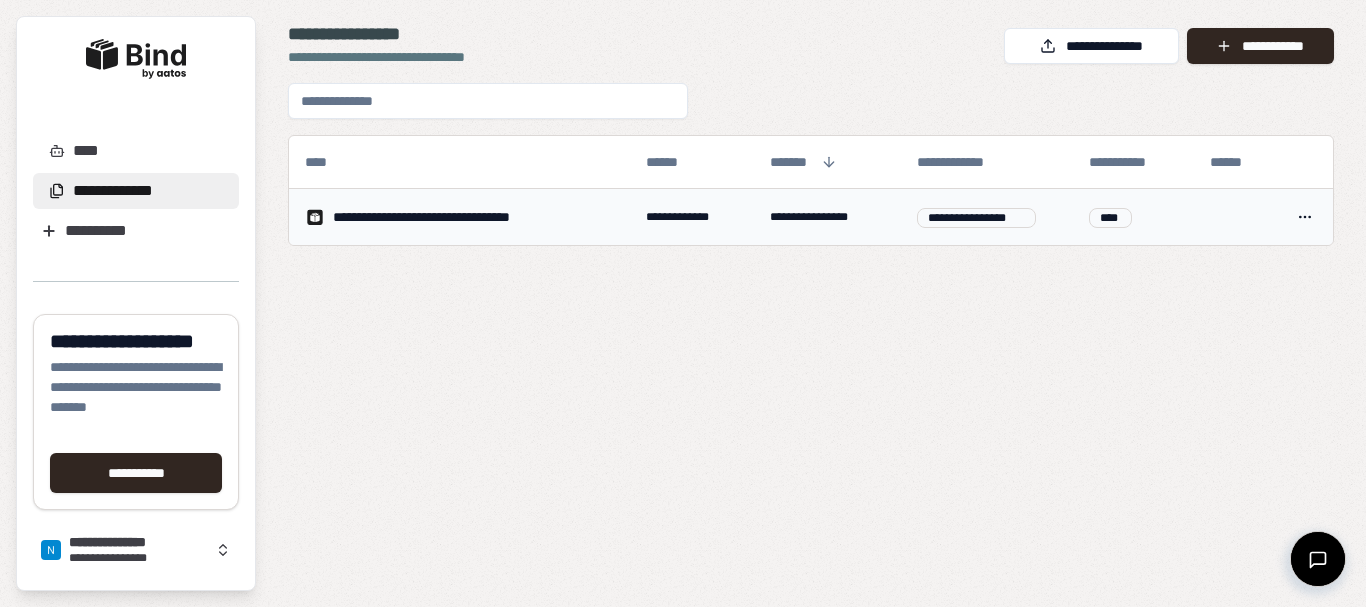 click on "[FIRST] [LAST] [STREET] [CITY] [STATE] [POSTAL_CODE] [COUNTRY] [PHONE] [EMAIL] [SSN] [LICENSE_NUMBER] [CREDIT_CARD] [DATE] [AGE]" at bounding box center (683, 303) 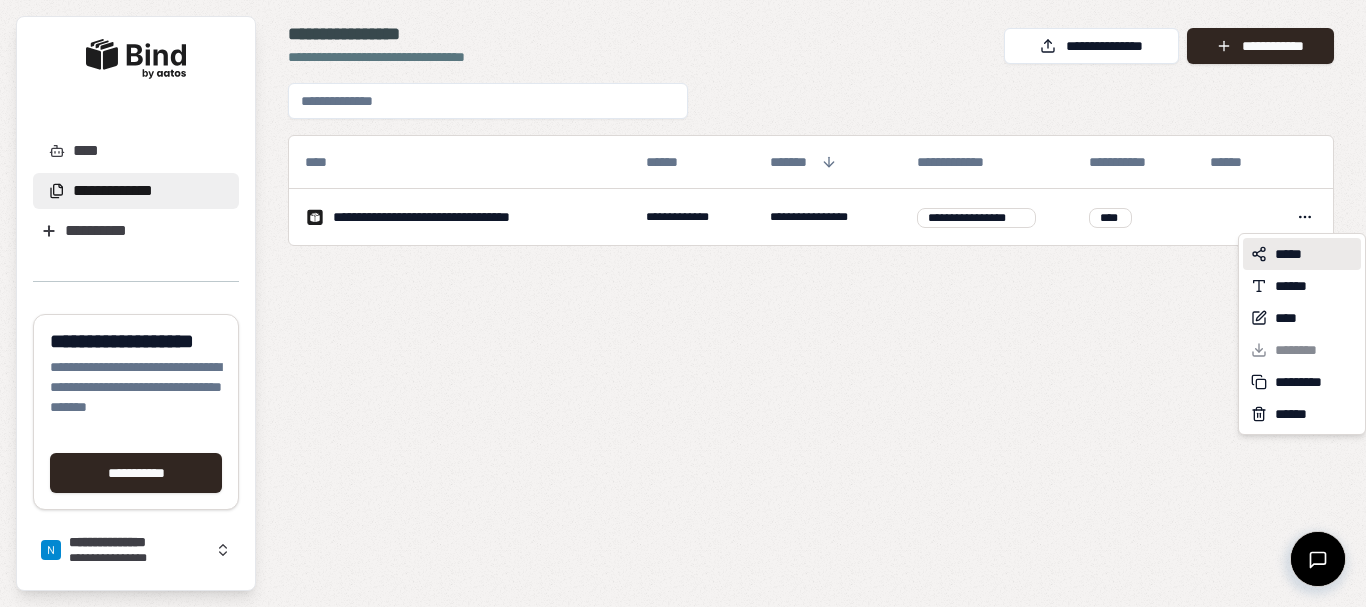 click on "*****" at bounding box center [1293, 254] 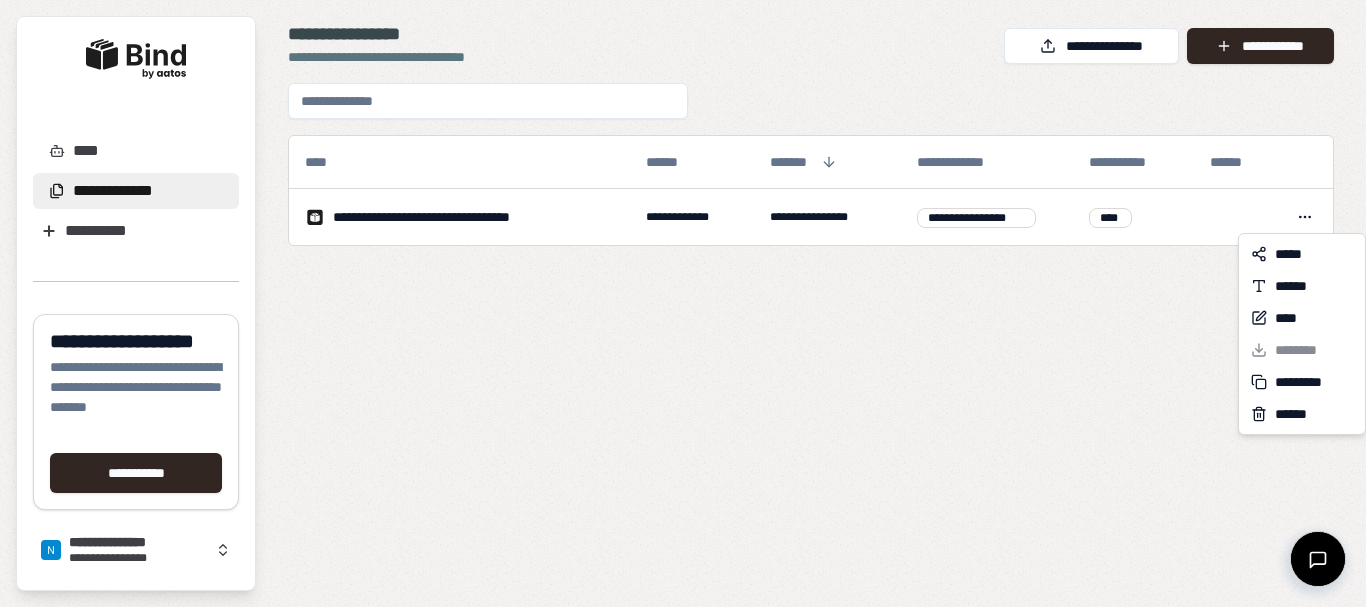 click on "[FIRST] [LAST] [STREET] [CITY] [STATE] [POSTAL_CODE] [COUNTRY] [PHONE] [EMAIL] [SSN] [LICENSE_NUMBER] [CREDIT_CARD] [DATE] [AGE]" at bounding box center [683, 303] 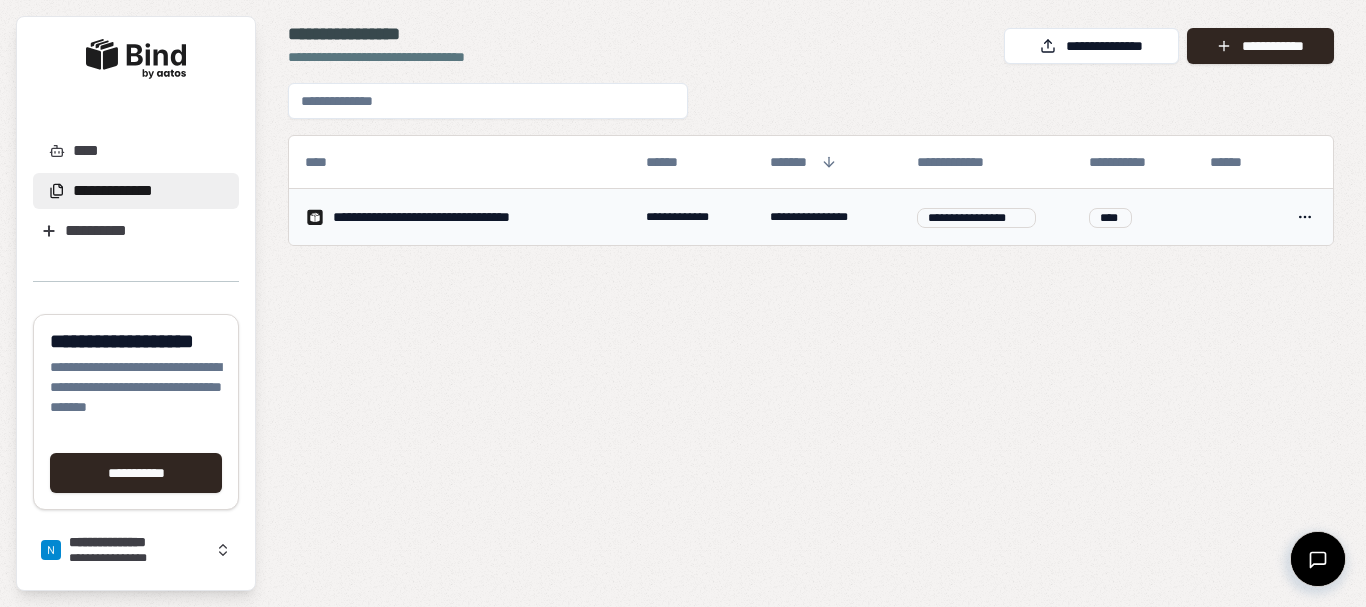 click on "**********" at bounding box center (453, 217) 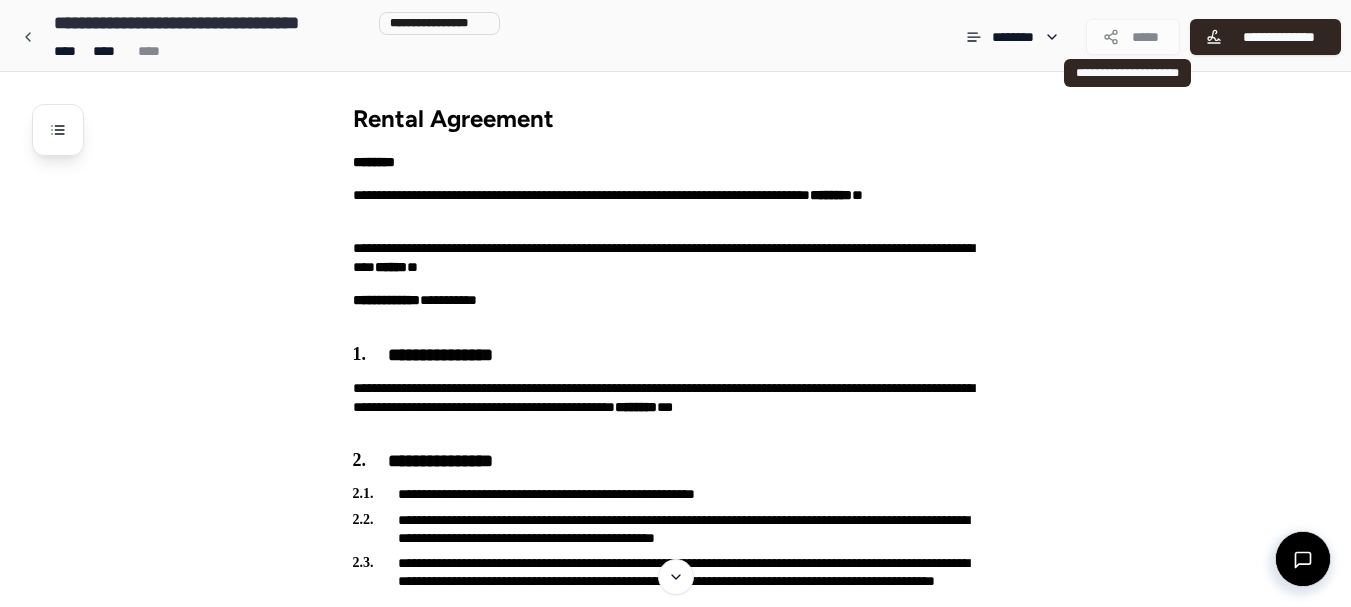 click on "*****" at bounding box center (1133, 37) 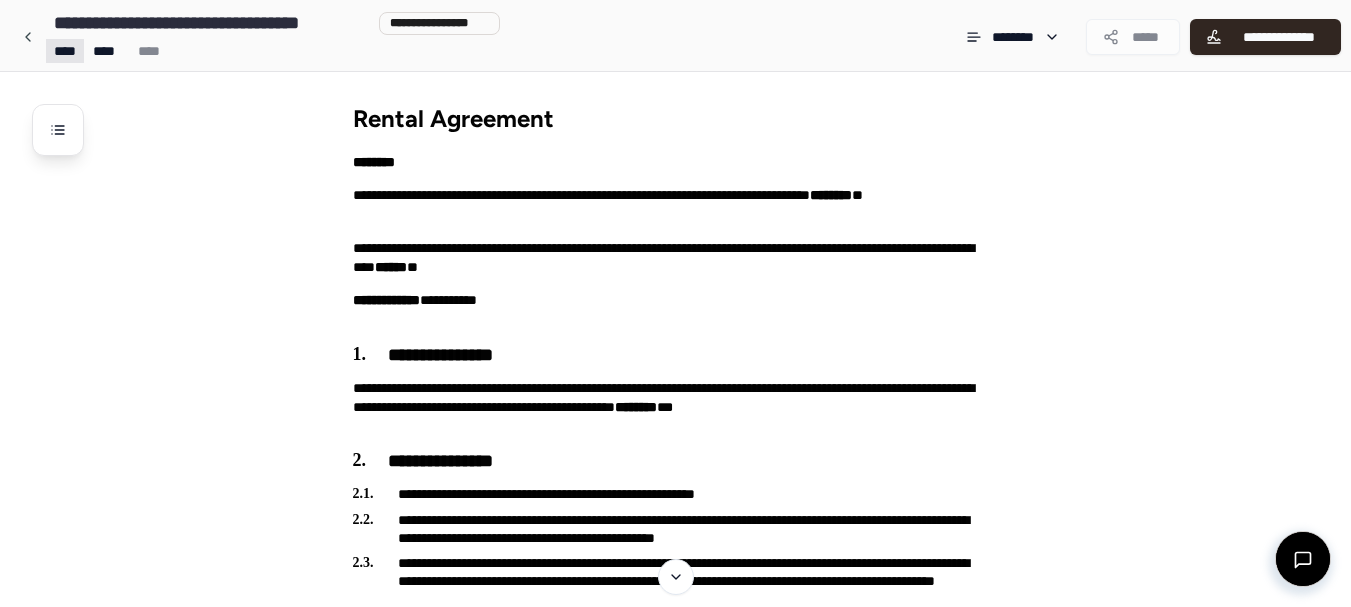 click on "[ADDRESS_LINE_1] [ADDRESS_LINE_2] [CITY] [STATE] [POSTAL_CODE] [COUNTRY] Rental Agreement [CITY]
[ADDRESS_LINE_1] [ADDRESS_LINE_2]
[ADDRESS_LINE_1] [ADDRESS_LINE_2]
[CITY] [STATE]
[STATE]
[ADDRESS_LINE_1]
[ADDRESS_LINE_1]
[ADDRESS_LINE_1]
[ADDRESS_LINE_1]
[CITY]
[STATE]" at bounding box center [675, 3157] 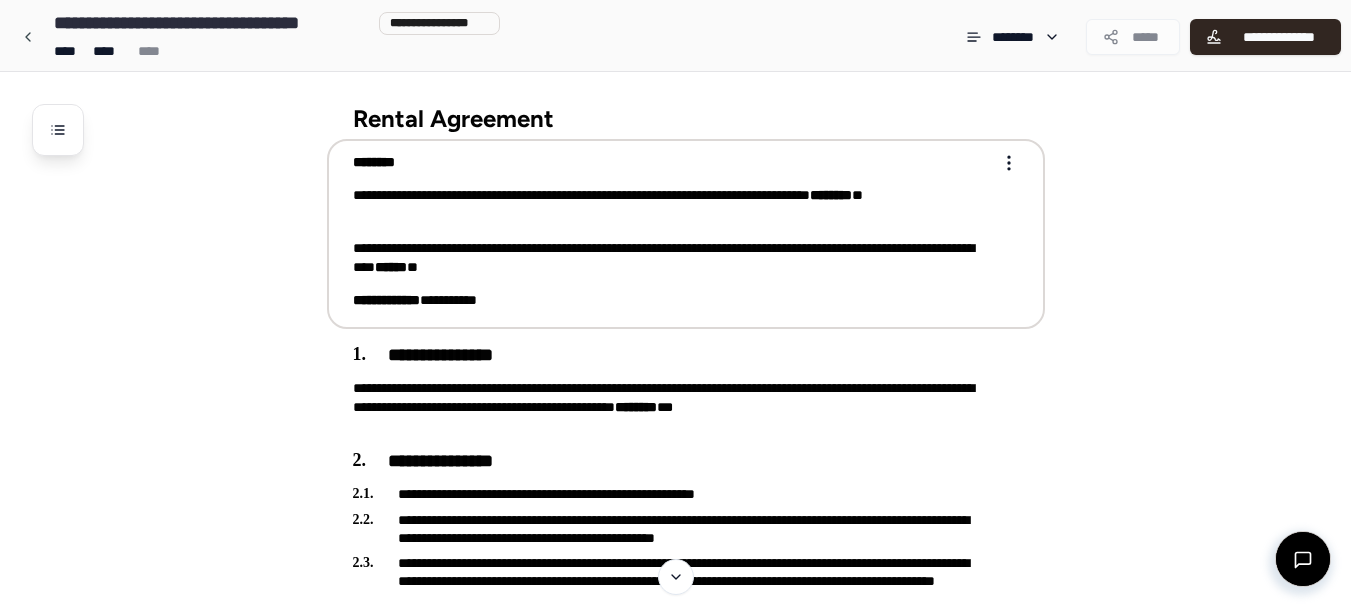 click on "[LAST_NAME]
[ADDRESS_LINE_1] [ADDRESS_LINE_2]
[ADDRESS_LINE_1] [ADDRESS_LINE_2]
[CITY] [STATE]" at bounding box center (686, 234) 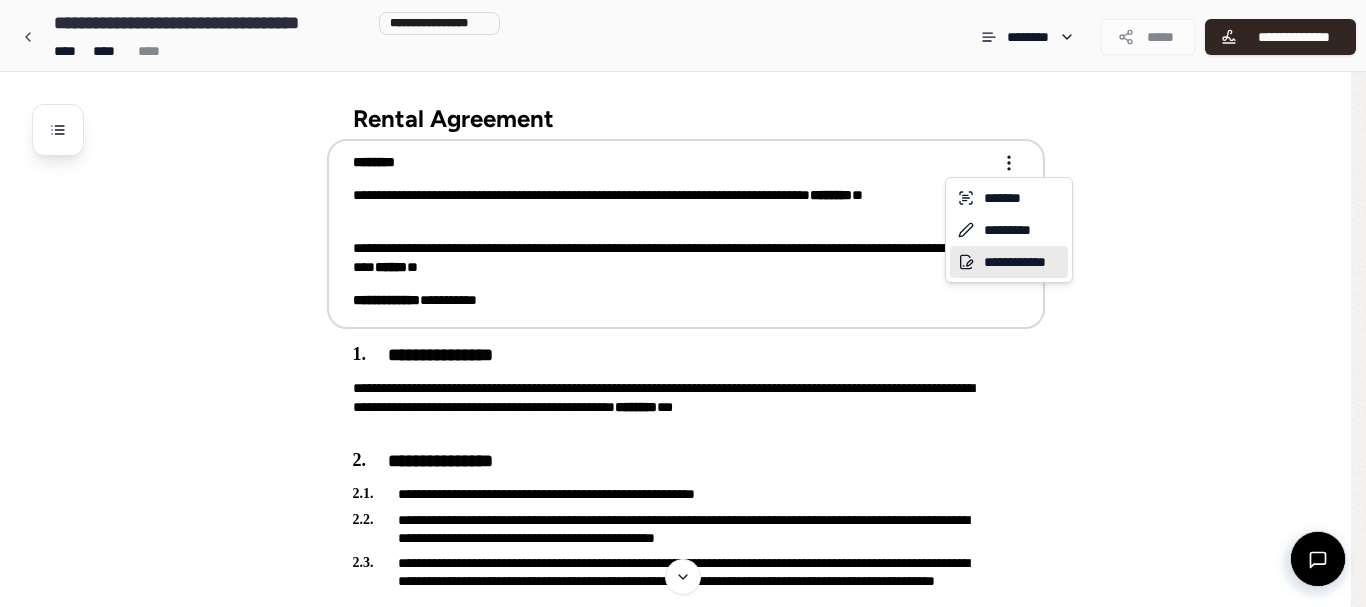 click on "**********" at bounding box center (1009, 262) 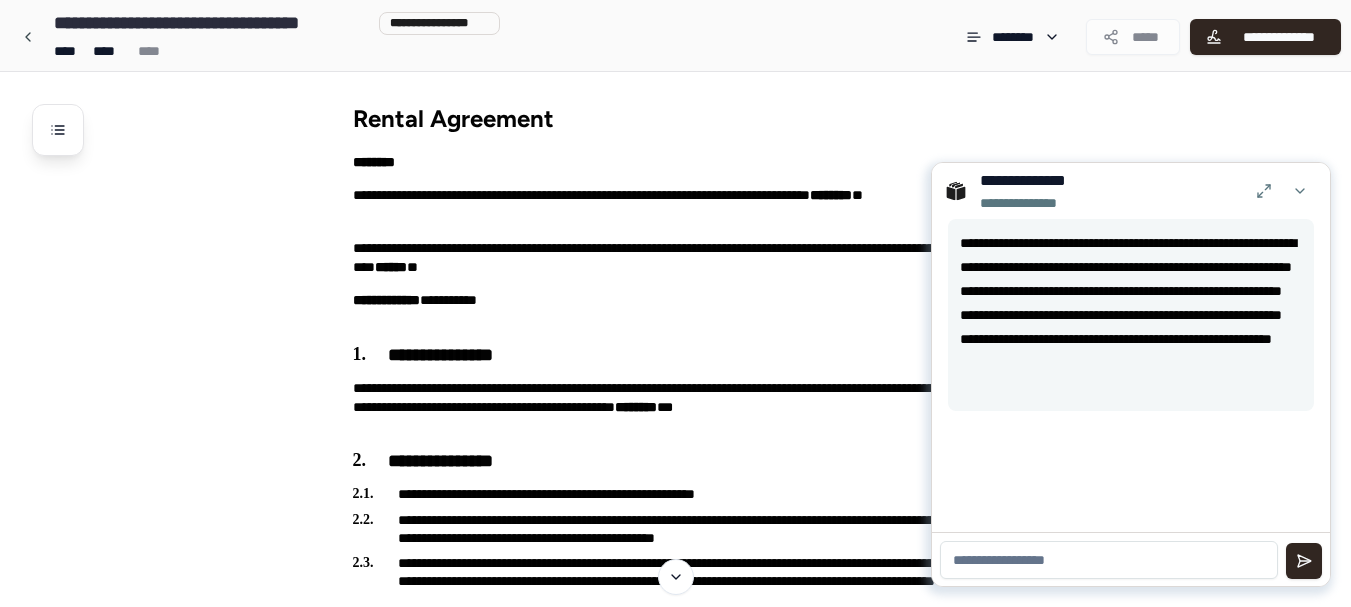 click at bounding box center [1109, 560] 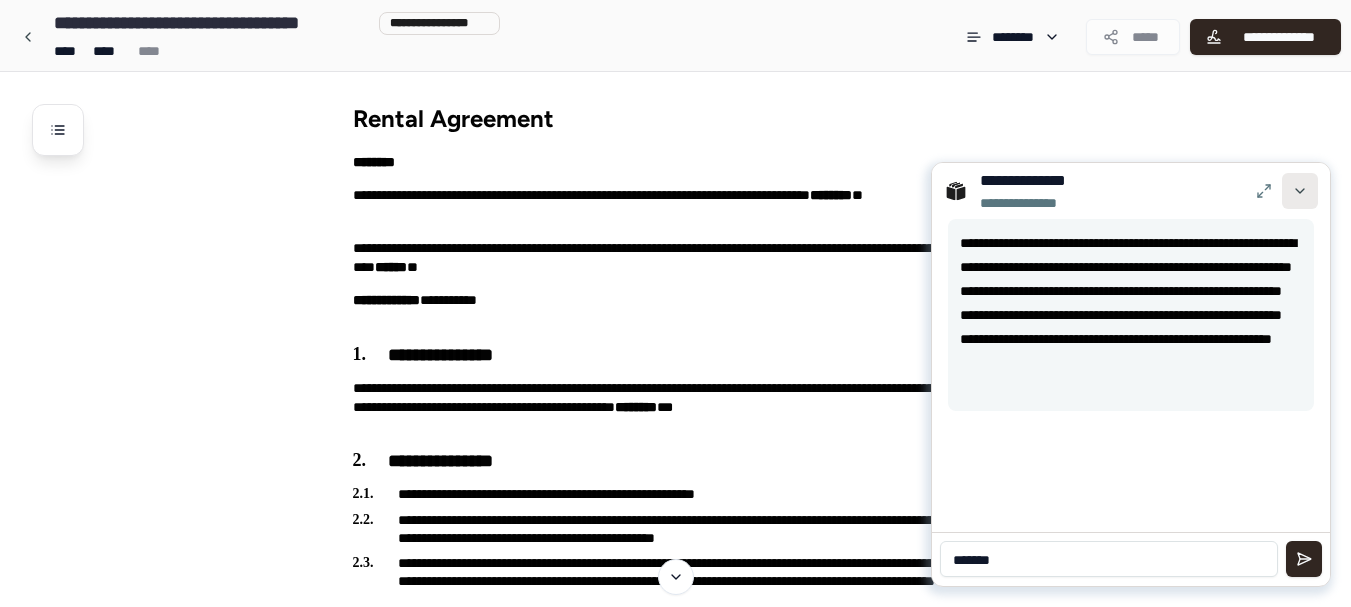 type on "******" 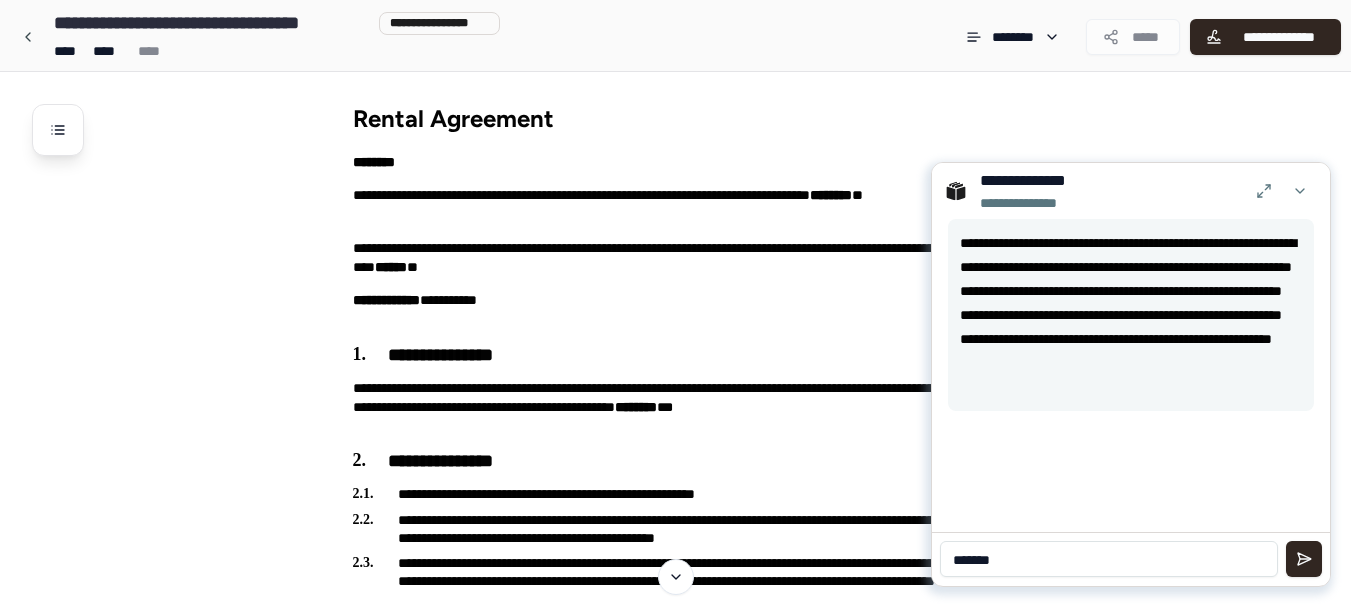 drag, startPoint x: 1296, startPoint y: 199, endPoint x: 671, endPoint y: 137, distance: 628.0677 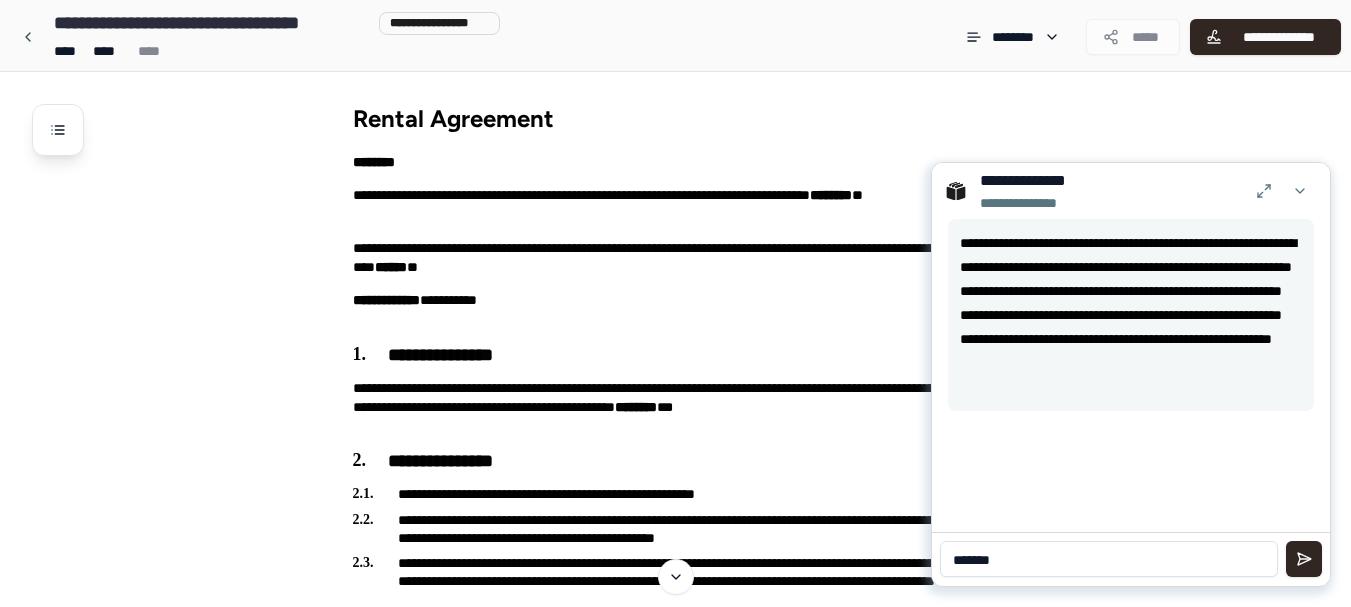 type 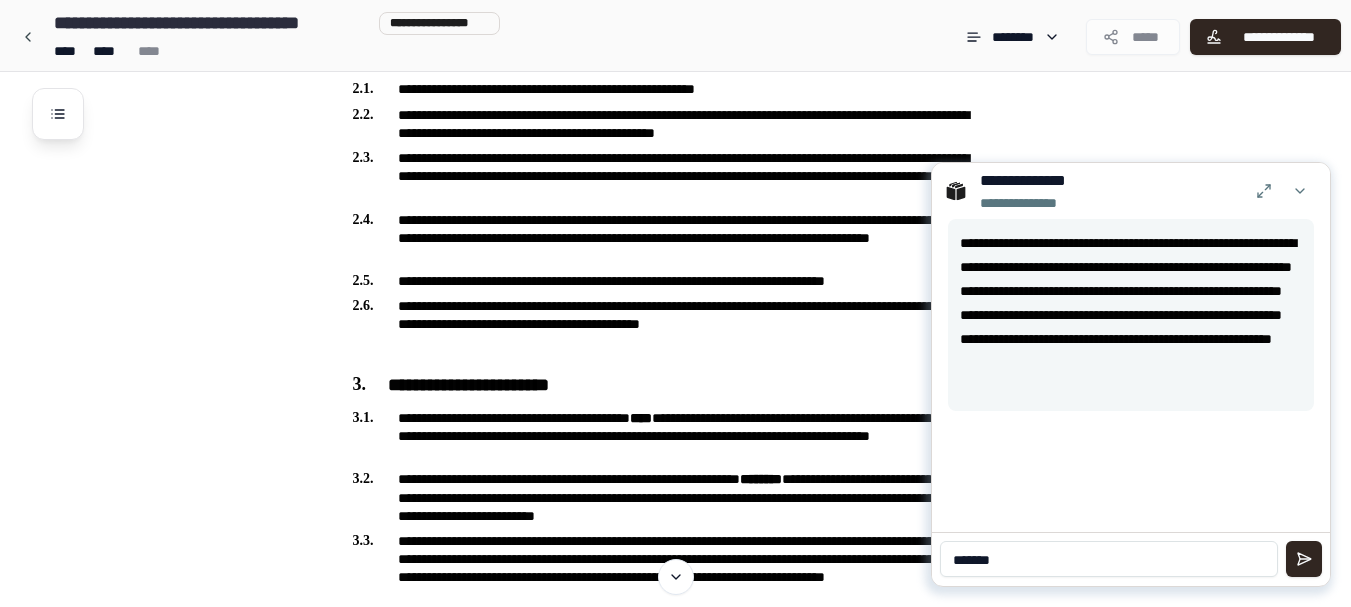 scroll, scrollTop: 407, scrollLeft: 0, axis: vertical 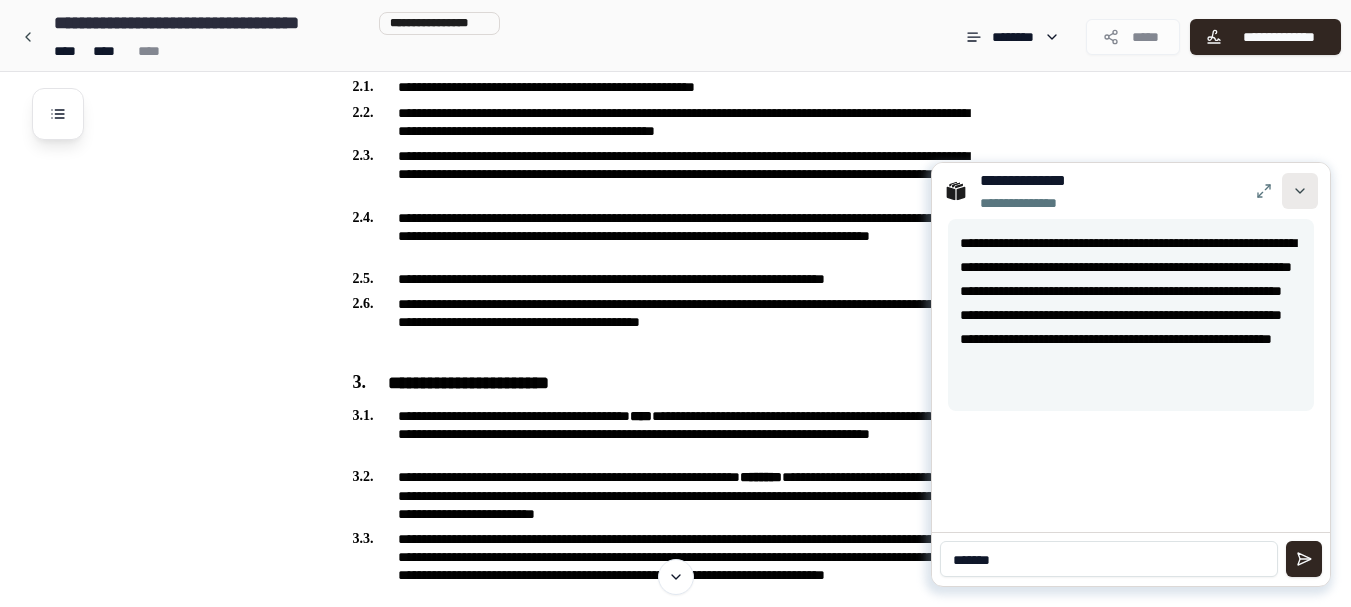 click at bounding box center [1300, 191] 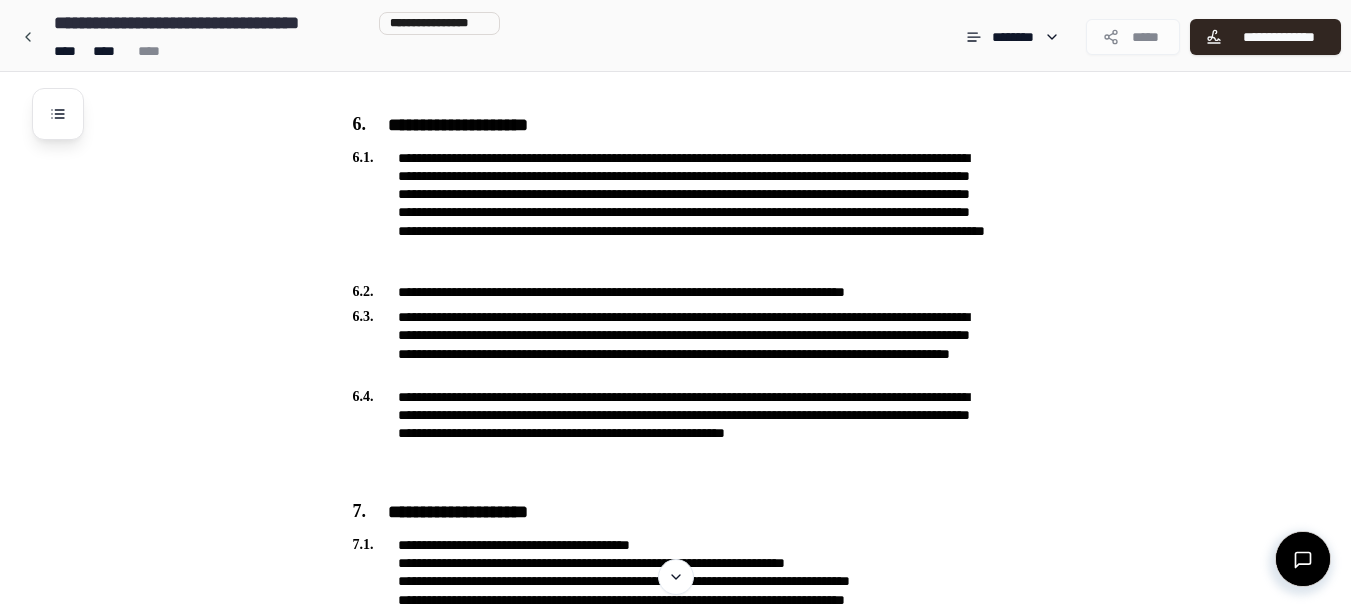 scroll, scrollTop: 1581, scrollLeft: 0, axis: vertical 